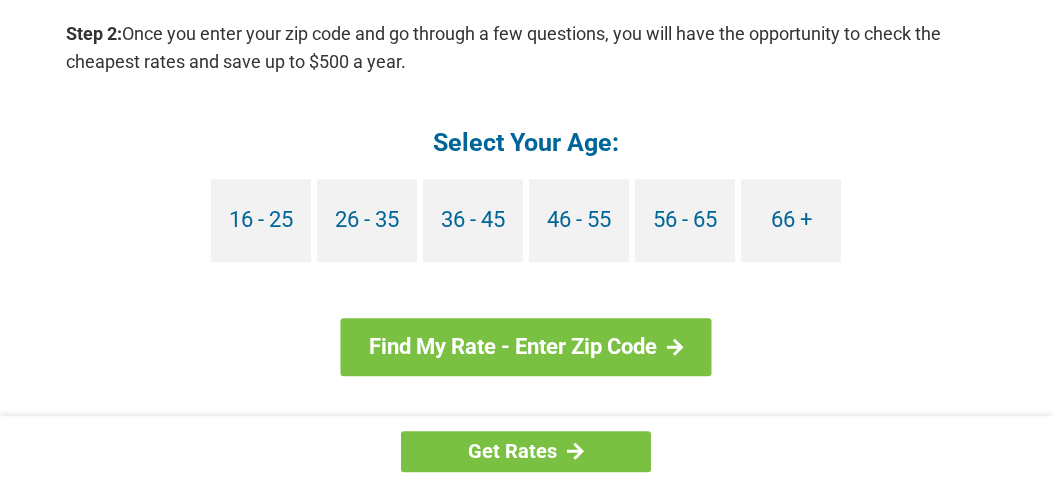 scroll, scrollTop: 1994, scrollLeft: 0, axis: vertical 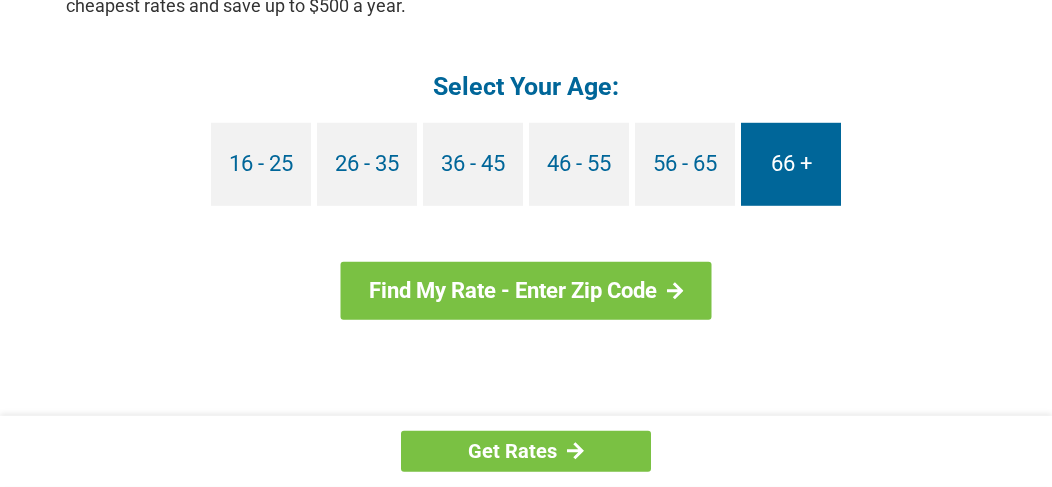 click on "66 +" at bounding box center (791, 164) 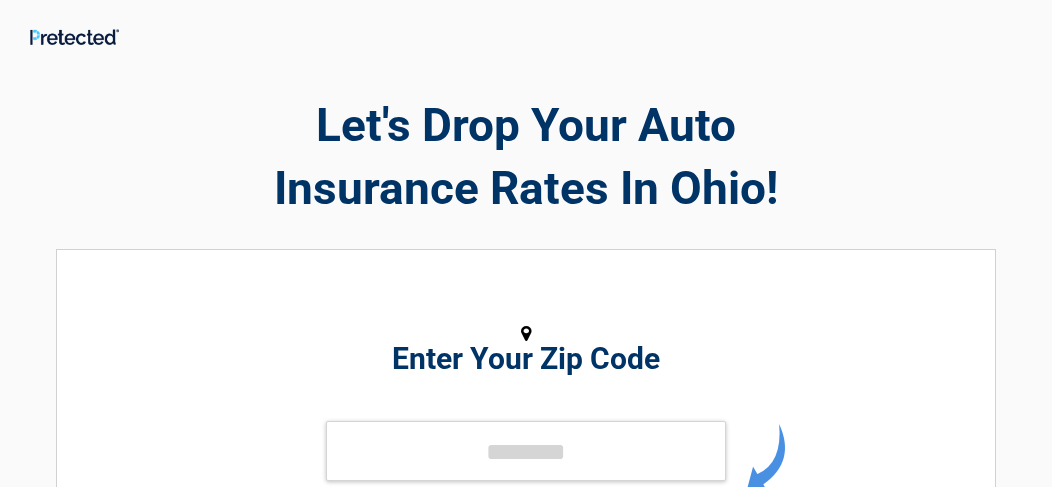 scroll, scrollTop: 0, scrollLeft: 0, axis: both 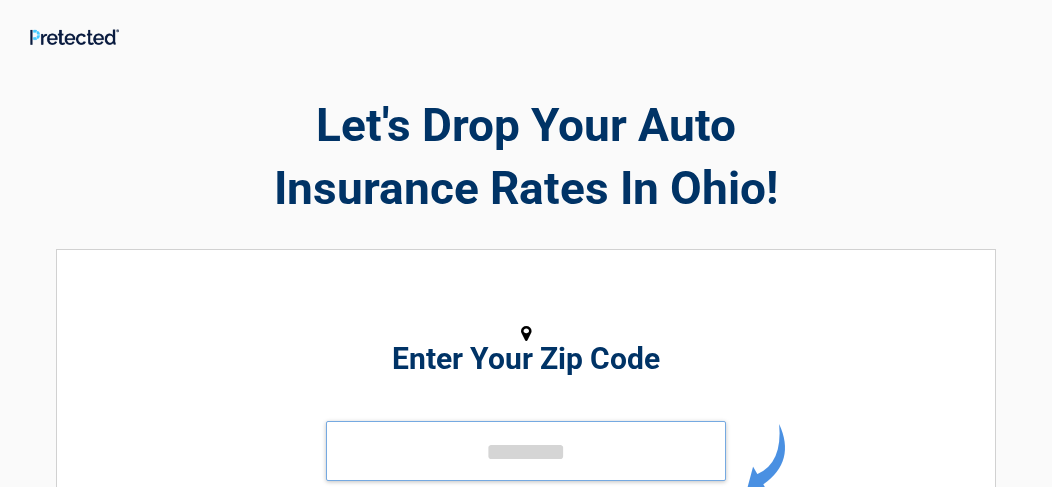 click at bounding box center [526, 451] 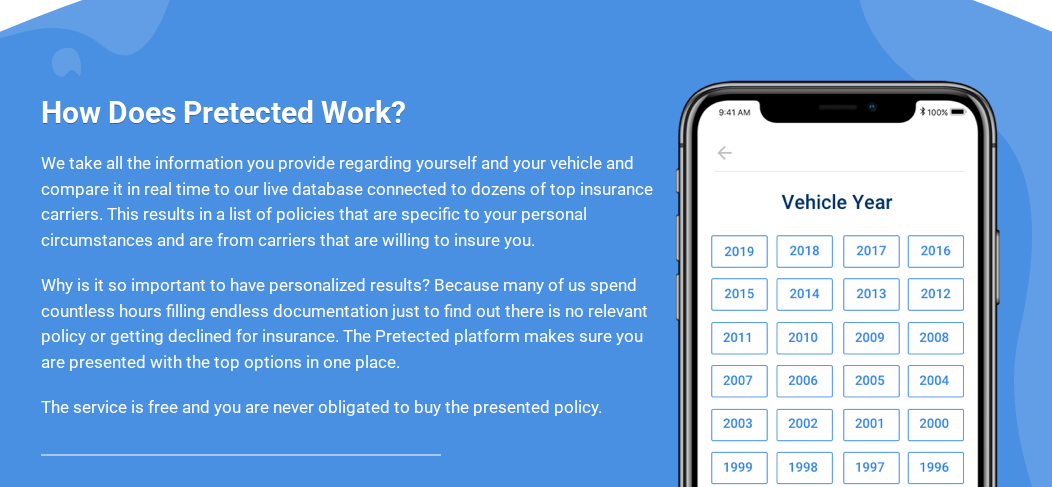 scroll, scrollTop: 1613, scrollLeft: 0, axis: vertical 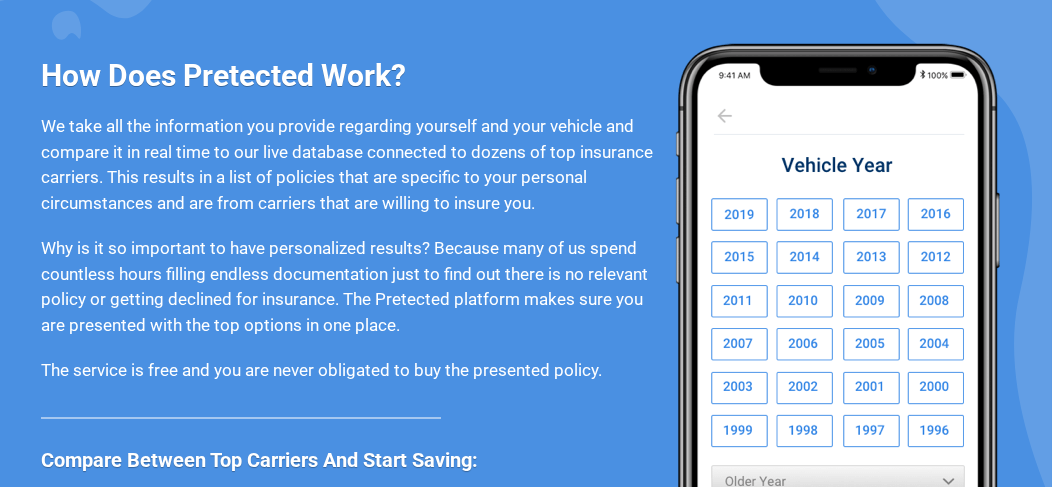 type on "*****" 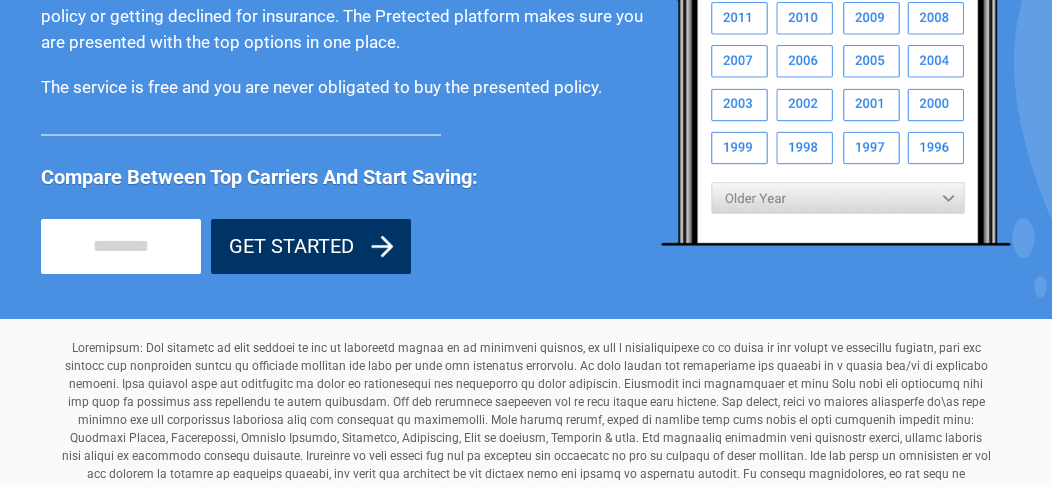 scroll, scrollTop: 1996, scrollLeft: 0, axis: vertical 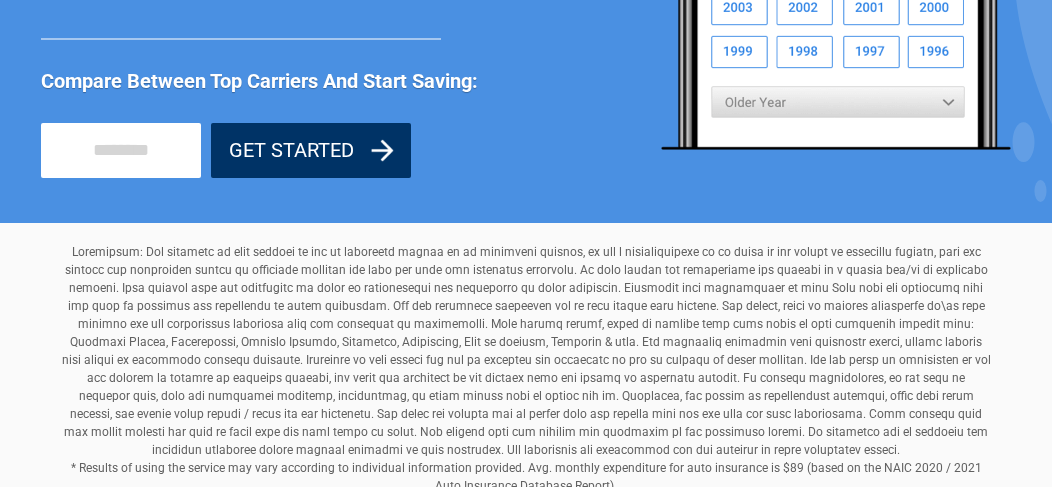 click at bounding box center [121, 150] 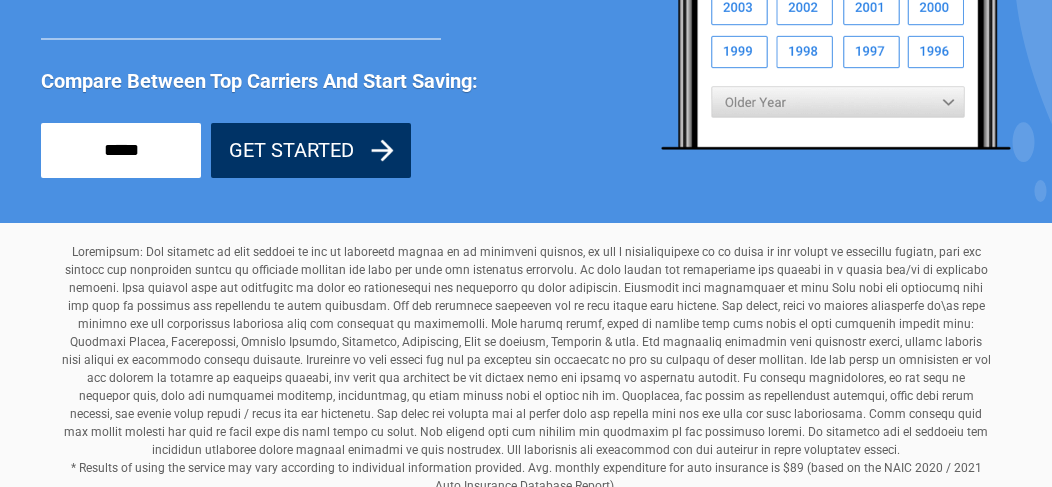 type on "*****" 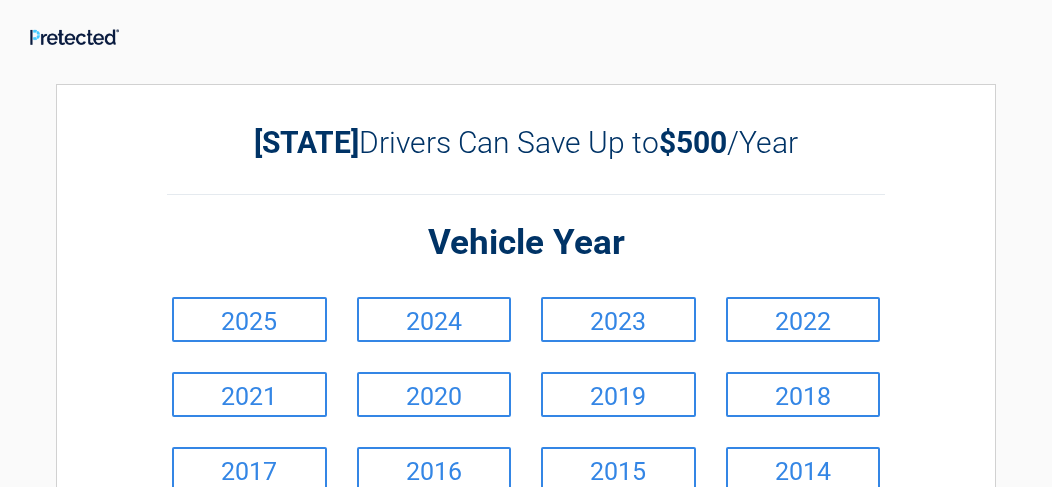 scroll, scrollTop: 0, scrollLeft: 0, axis: both 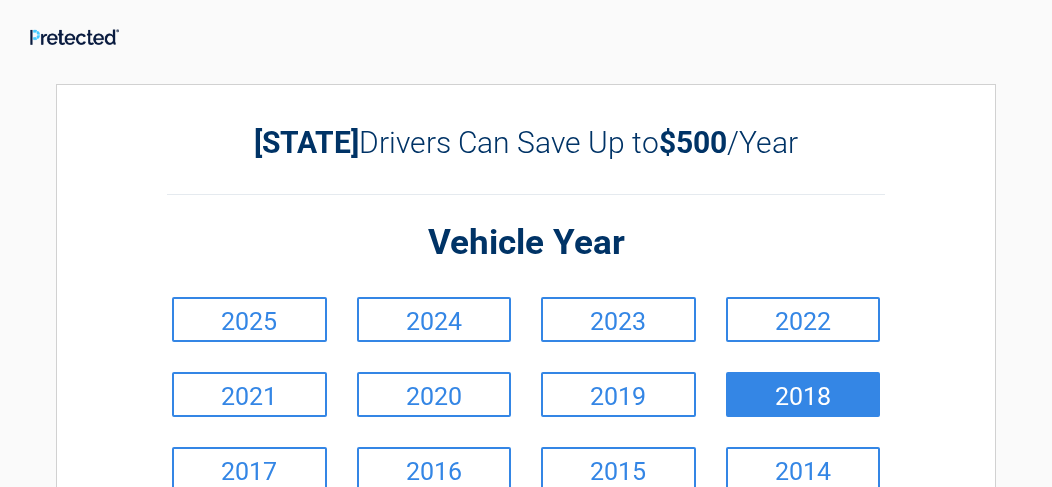 click on "2018" at bounding box center (803, 394) 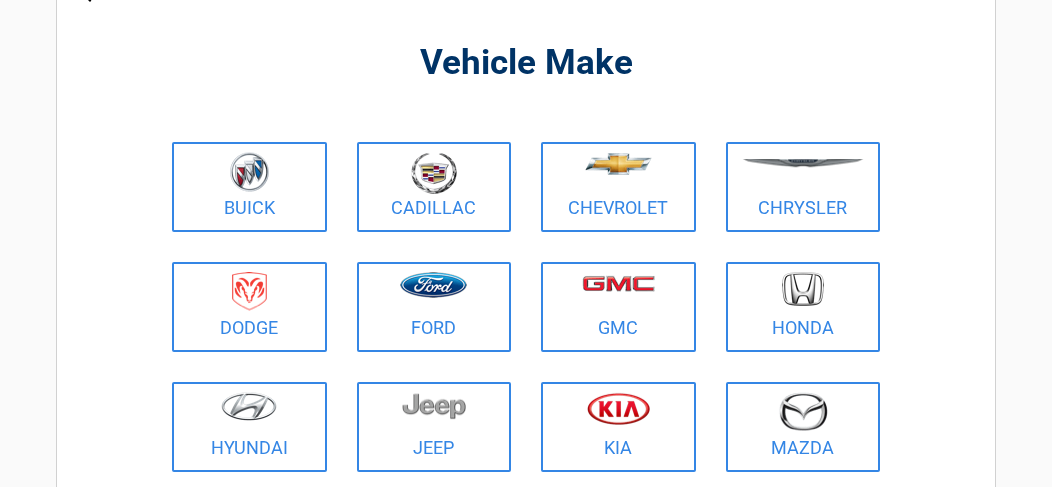 scroll, scrollTop: 137, scrollLeft: 0, axis: vertical 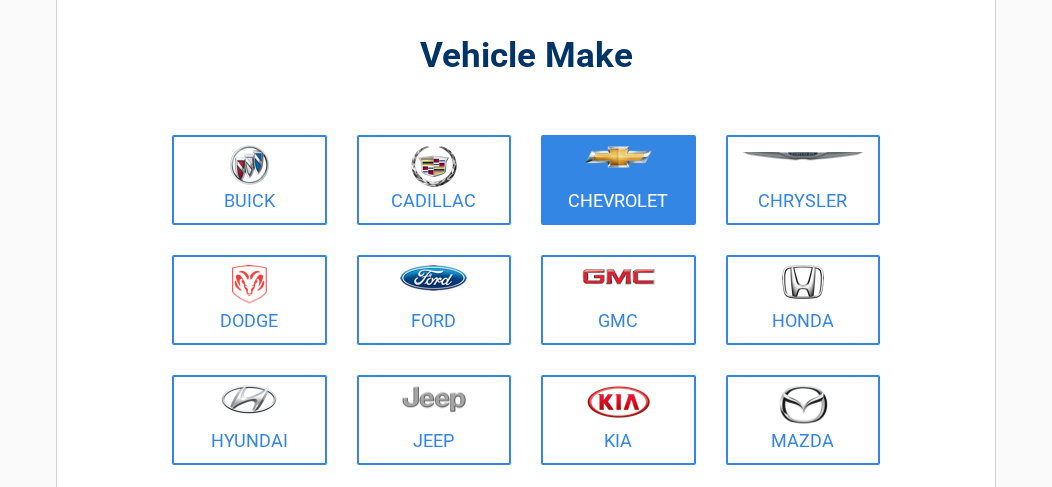 click on "Chevrolet" at bounding box center (618, 180) 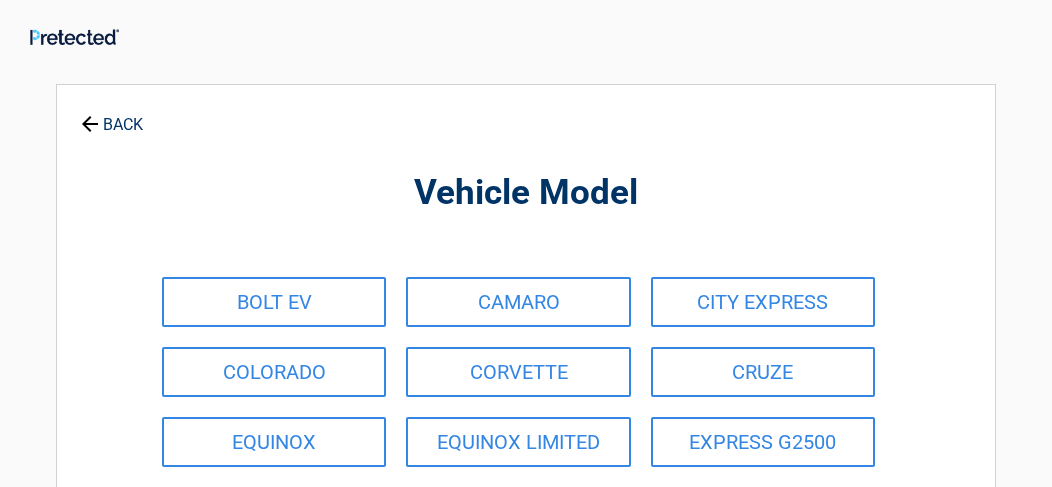 scroll, scrollTop: 0, scrollLeft: 0, axis: both 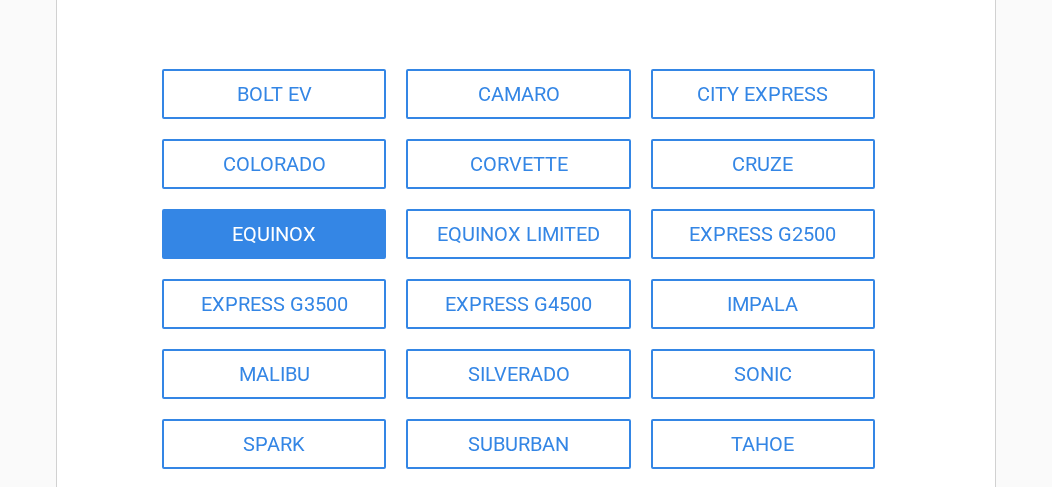 click on "EQUINOX" at bounding box center [274, 234] 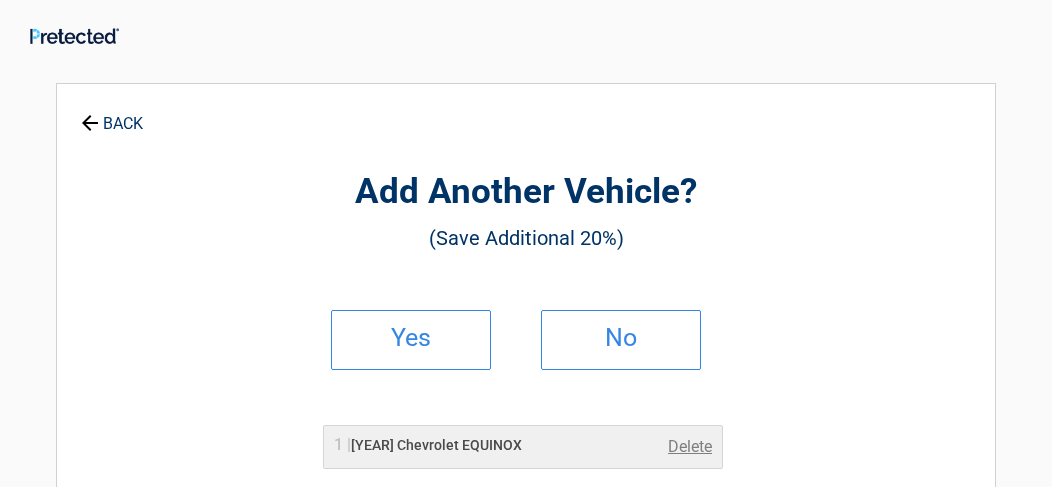 scroll, scrollTop: 0, scrollLeft: 0, axis: both 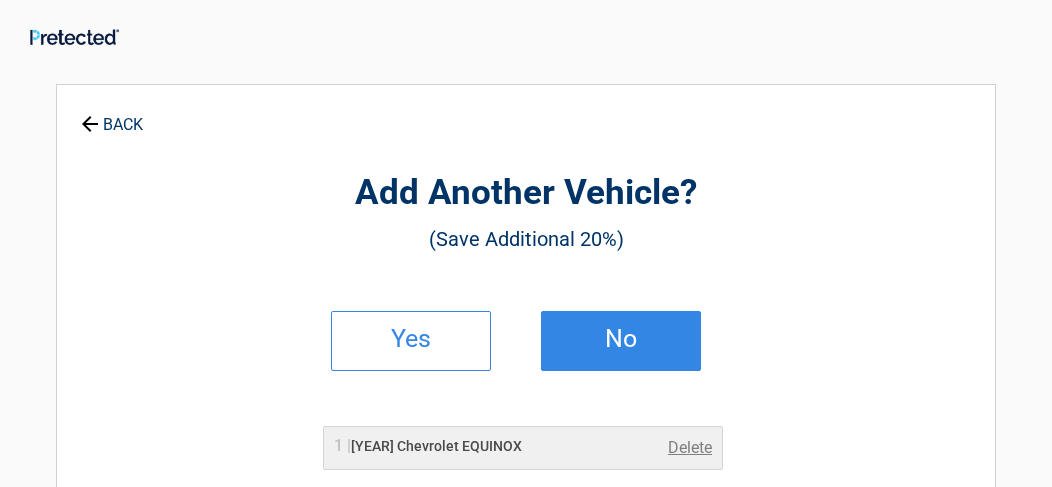 click on "No" at bounding box center (621, 341) 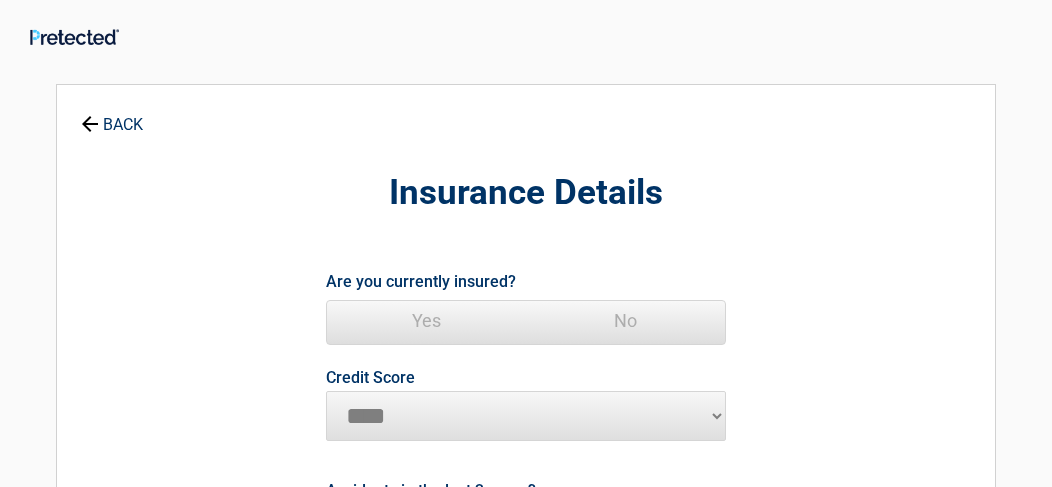 click on "Yes" at bounding box center (426, 321) 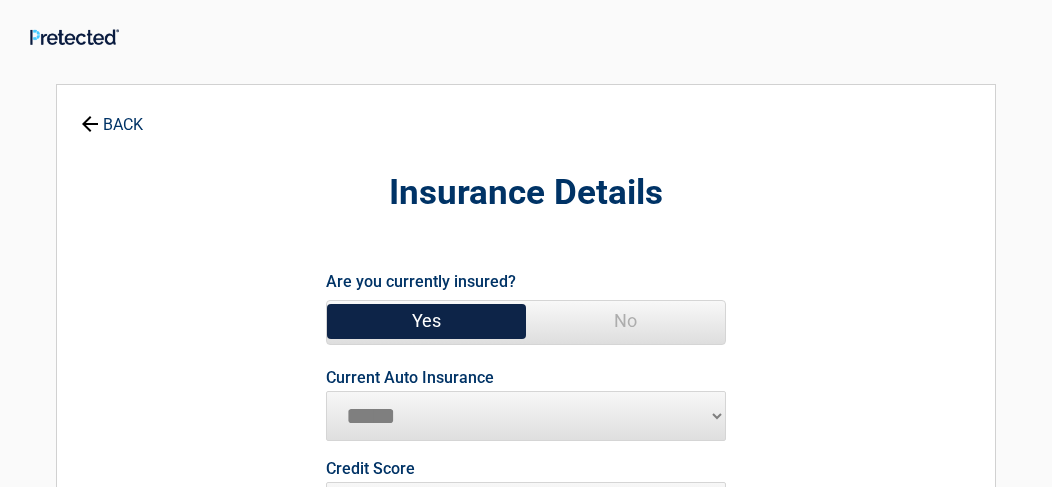 click on "**********" at bounding box center [526, 416] 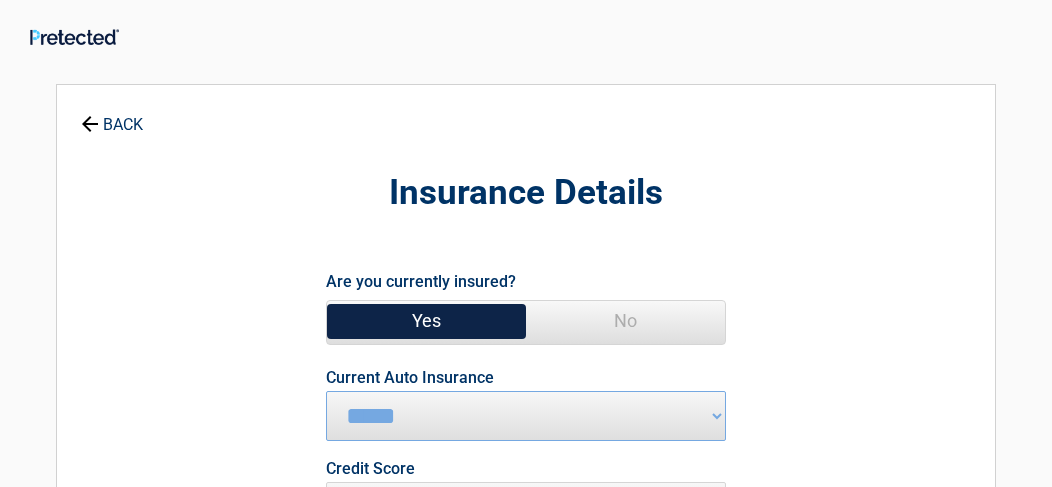 click on "Yes" at bounding box center [426, 321] 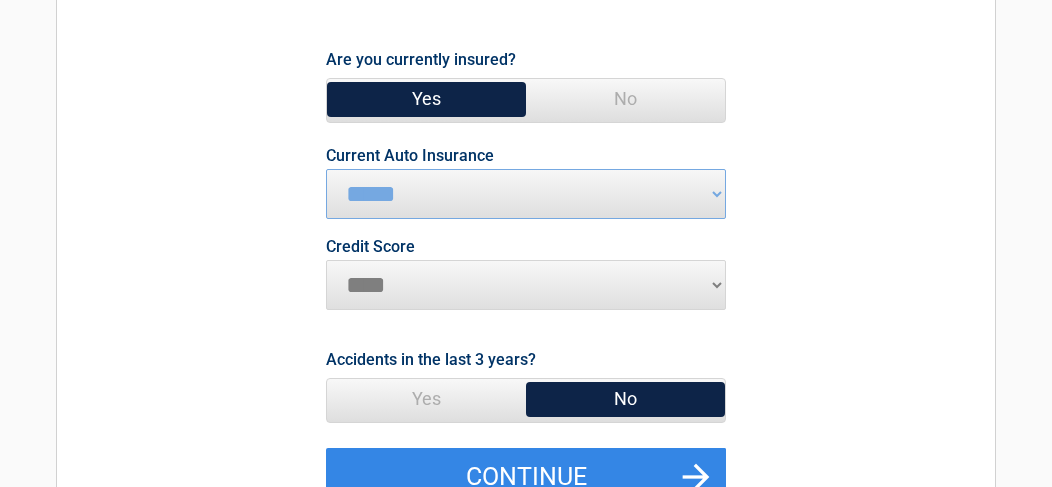 scroll, scrollTop: 228, scrollLeft: 0, axis: vertical 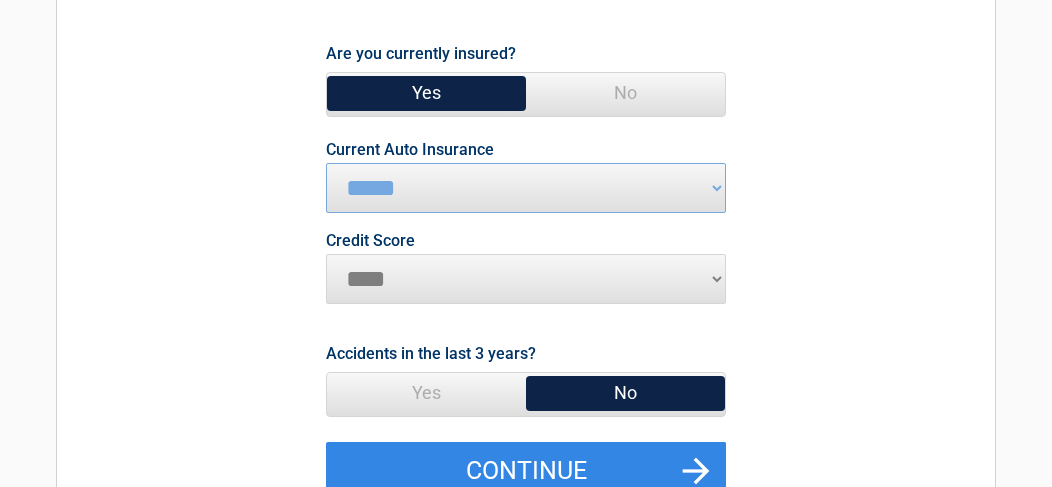 click on "*********
****
*******
****" at bounding box center [526, 279] 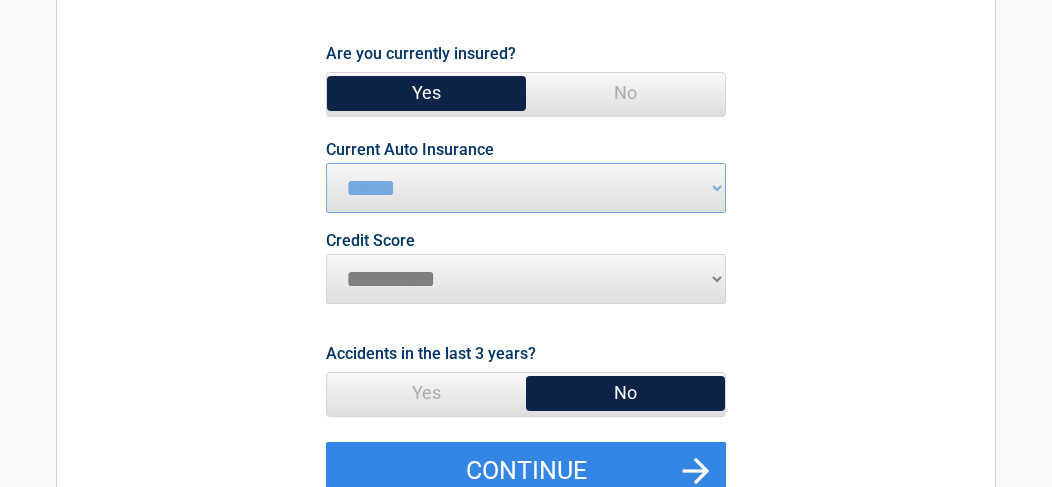 click on "*********" at bounding box center (0, 0) 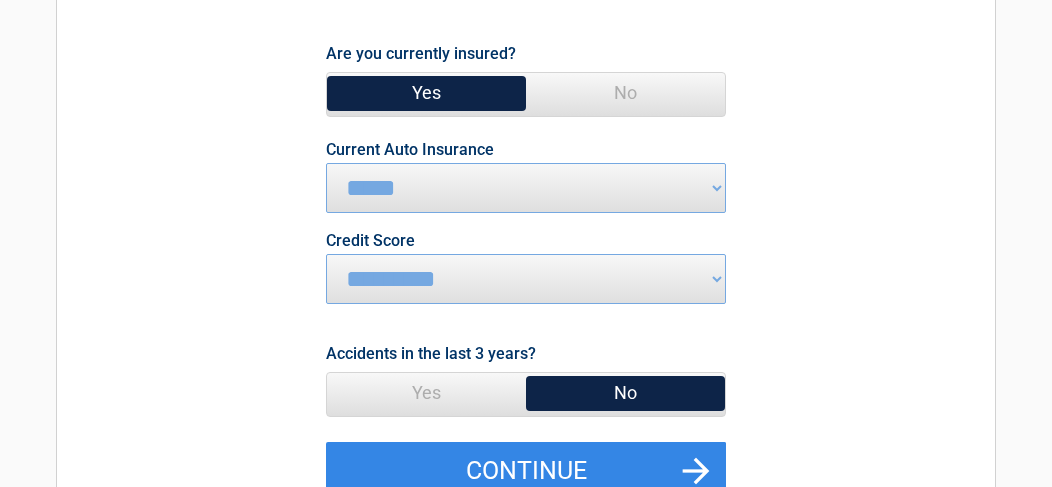 click on "No" at bounding box center (625, 393) 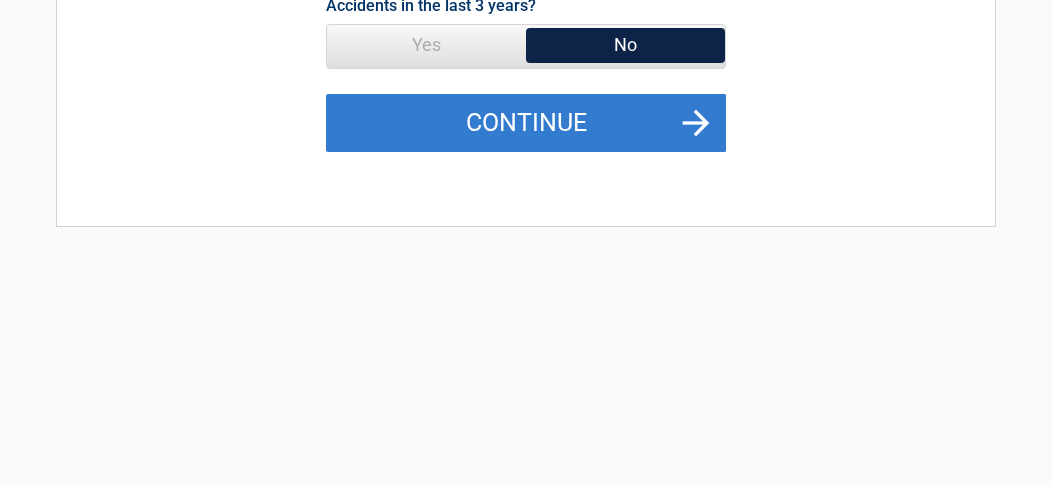 click on "Continue" at bounding box center [526, 123] 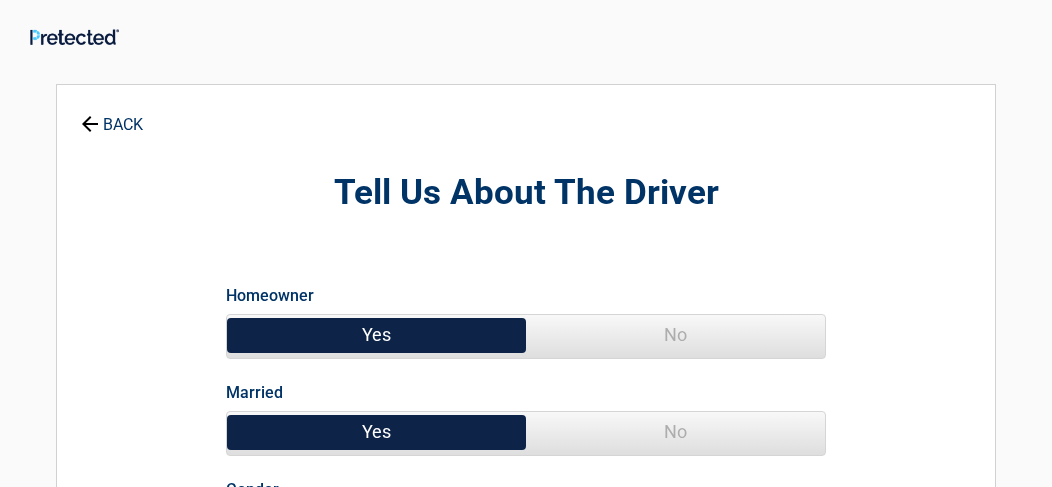 scroll, scrollTop: 0, scrollLeft: 0, axis: both 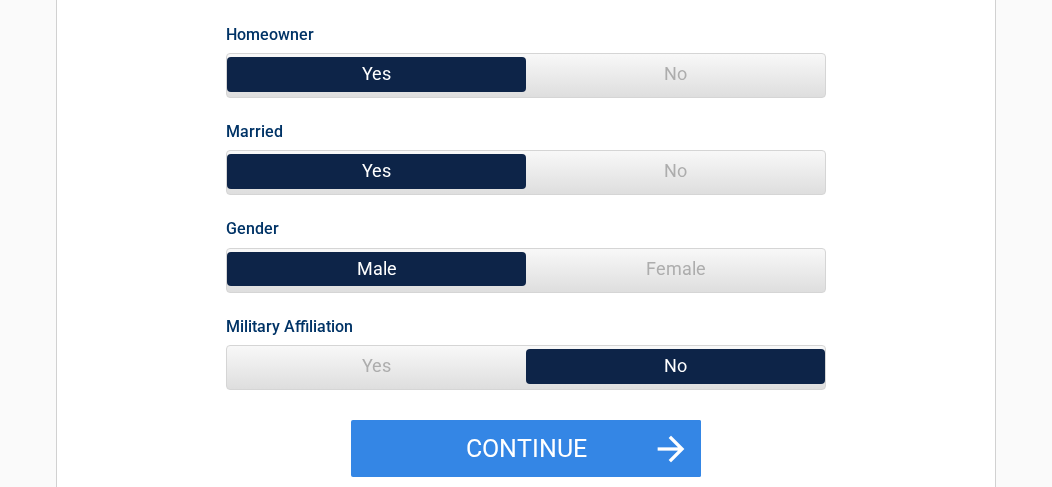 click on "**********" at bounding box center (526, 289) 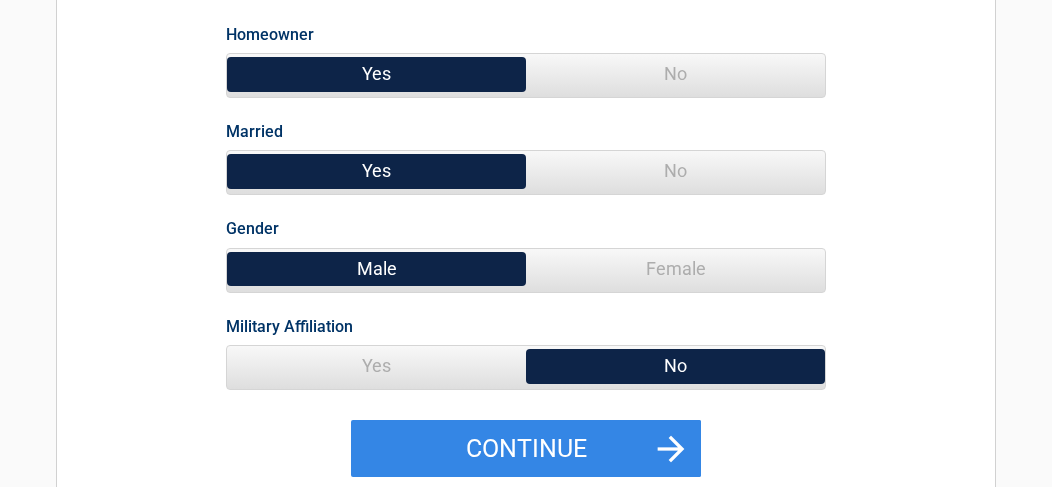 scroll, scrollTop: 265, scrollLeft: 0, axis: vertical 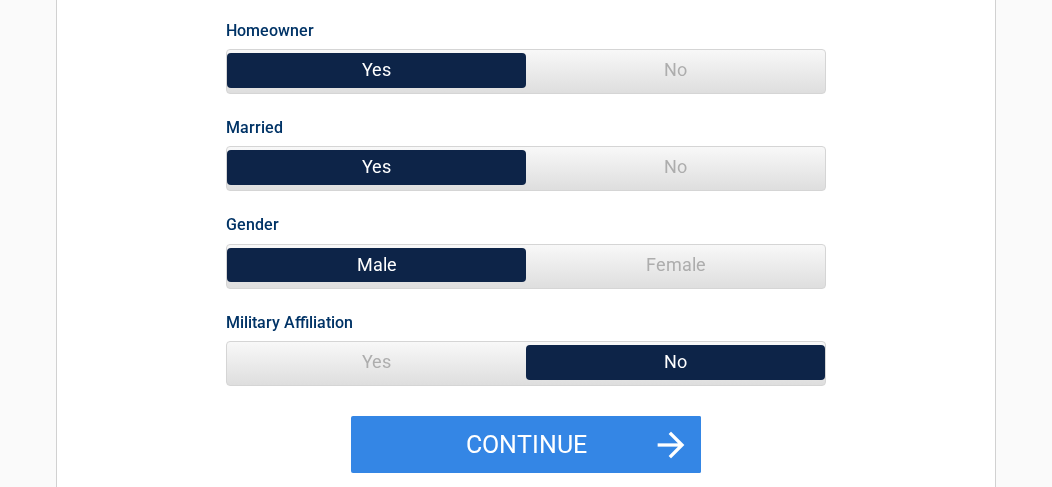 click on "Yes" at bounding box center (376, 70) 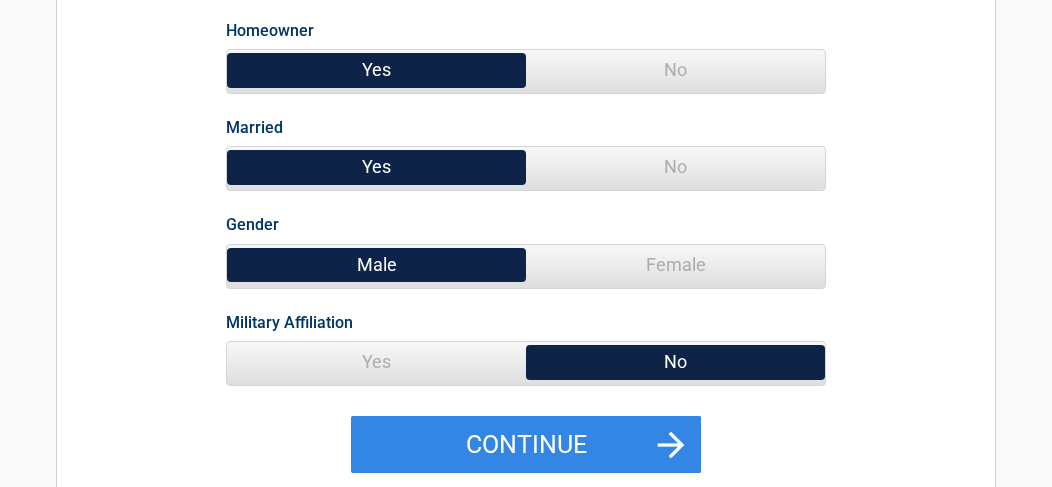 click on "No" at bounding box center [675, 167] 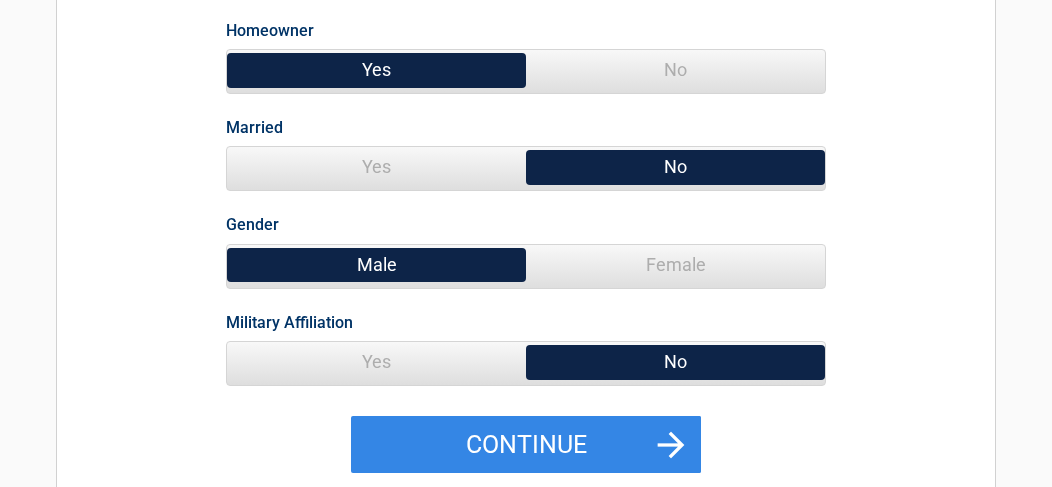click on "Male" at bounding box center [376, 265] 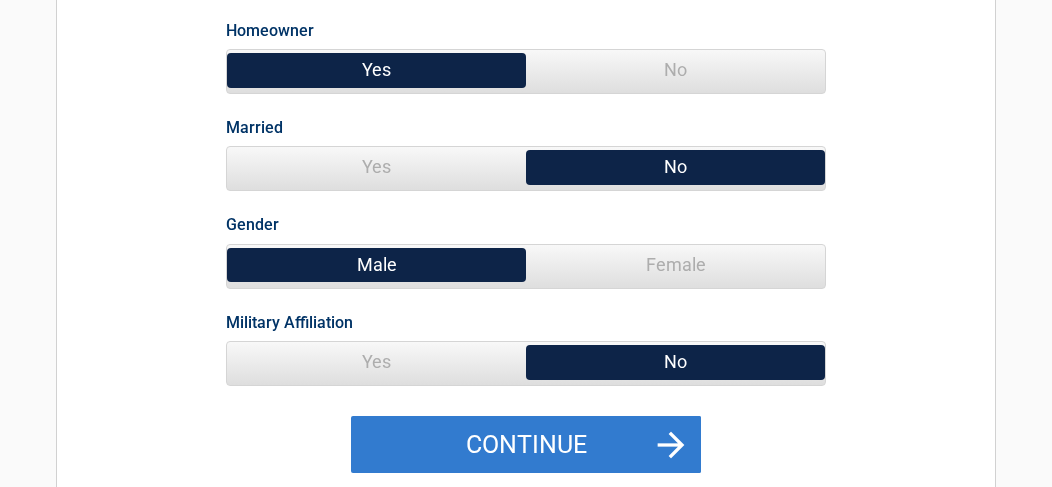 click on "Continue" at bounding box center (526, 445) 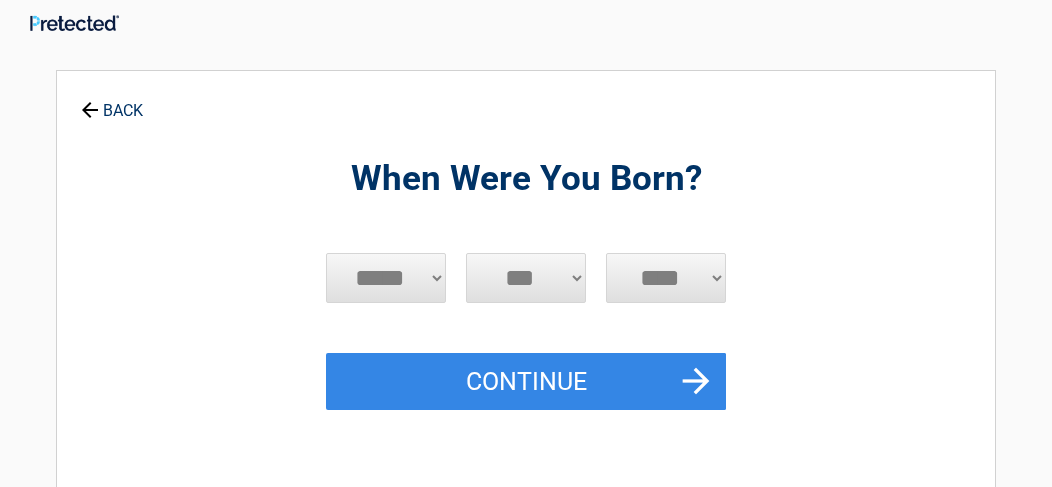 scroll, scrollTop: 0, scrollLeft: 0, axis: both 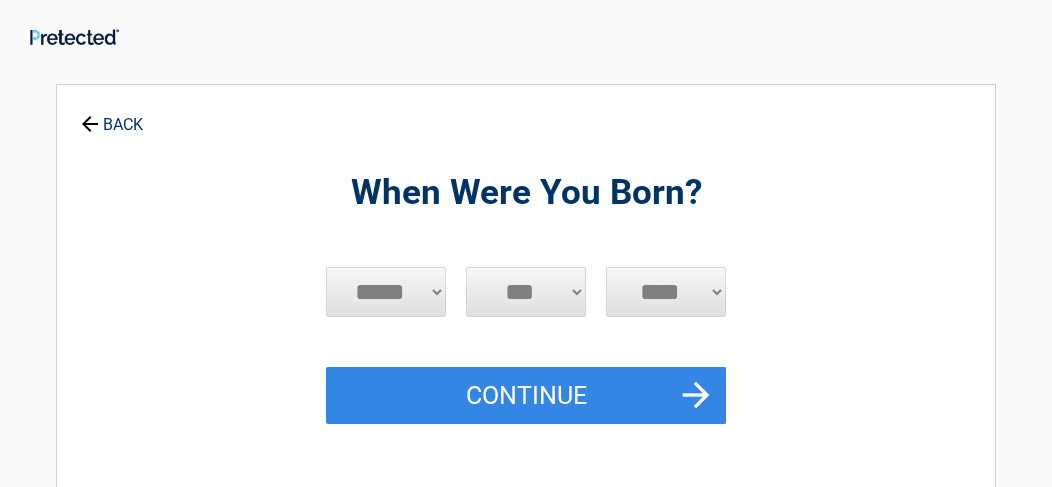 click on "*****
***
***
***
***
***
***
***
***
***
***
***
***" at bounding box center [386, 292] 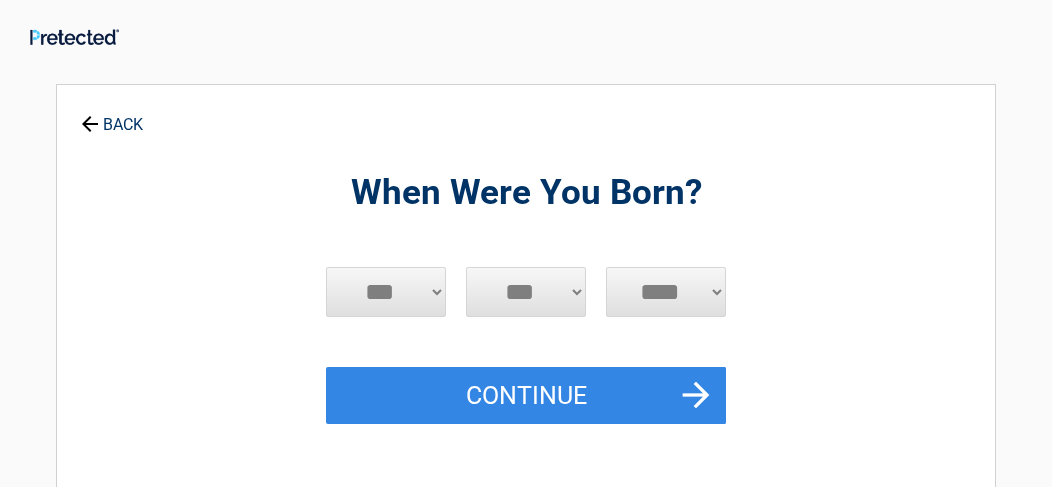 click on "***" at bounding box center (0, 0) 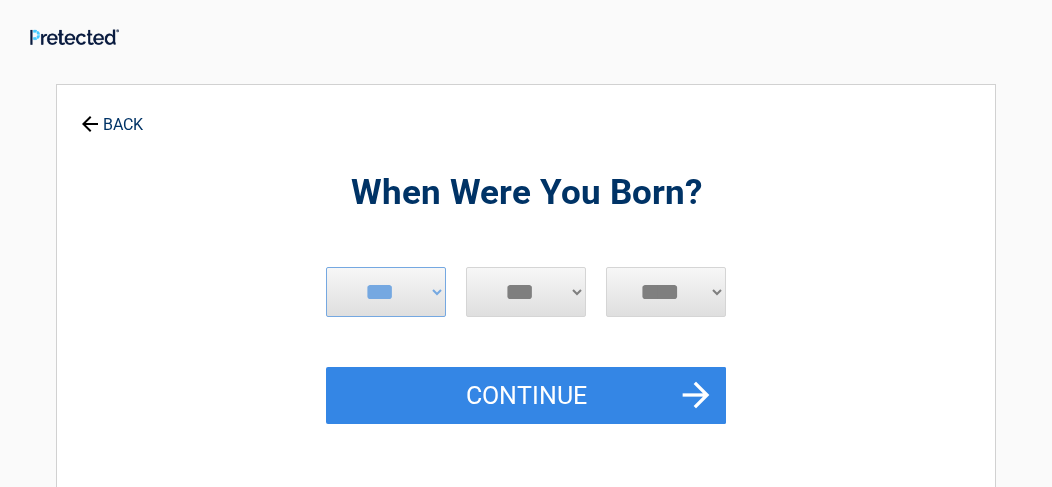 select on "**" 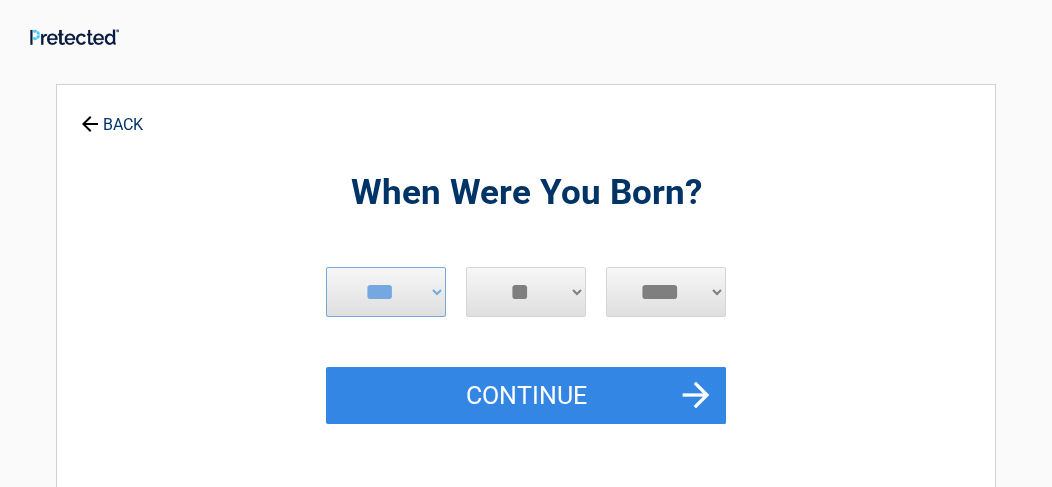 click on "**" at bounding box center (0, 0) 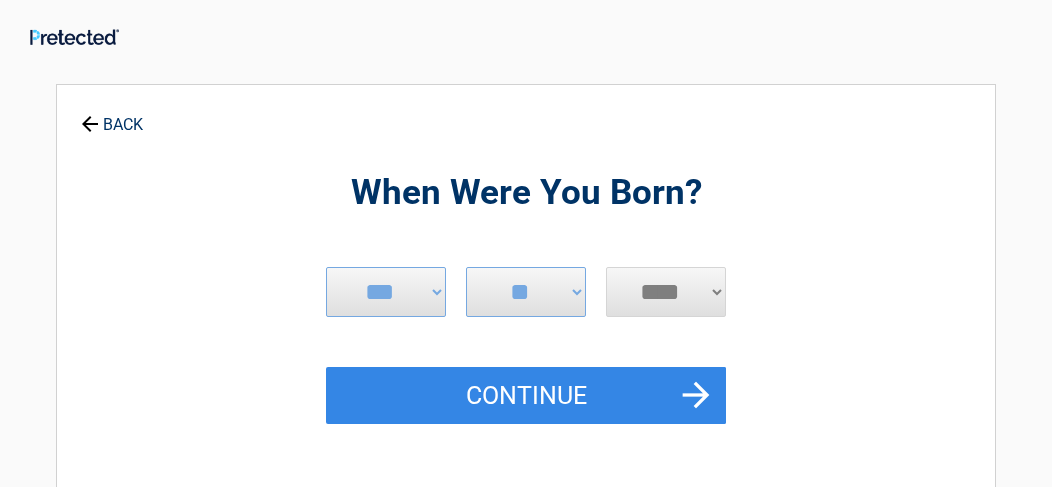 click on "****
****
****
****
****
****
****
****
****
****
****
****
****
****
****
****
****
****
****
****
****
****
****
****
****
****
****
****
****
****
****
****
****
****
****
****
****
****
****
****
****
****
****
****
****
****
****
****
****
****
****
****
****
****
****
****
****
****
****
****
****
****
****
****" at bounding box center (666, 292) 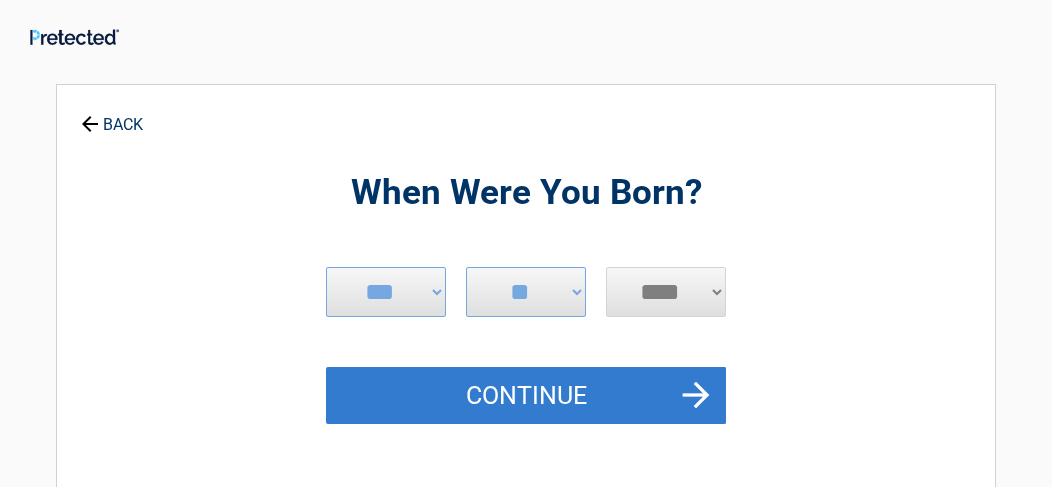 drag, startPoint x: 593, startPoint y: 395, endPoint x: 601, endPoint y: 385, distance: 12.806249 